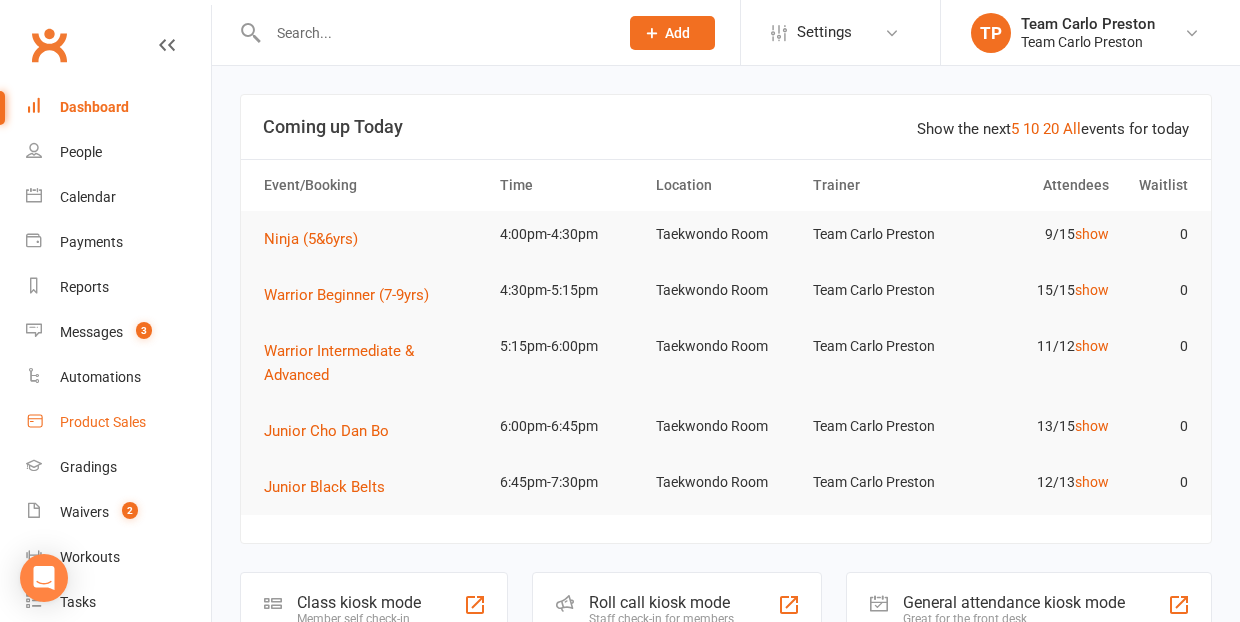 scroll, scrollTop: 0, scrollLeft: 0, axis: both 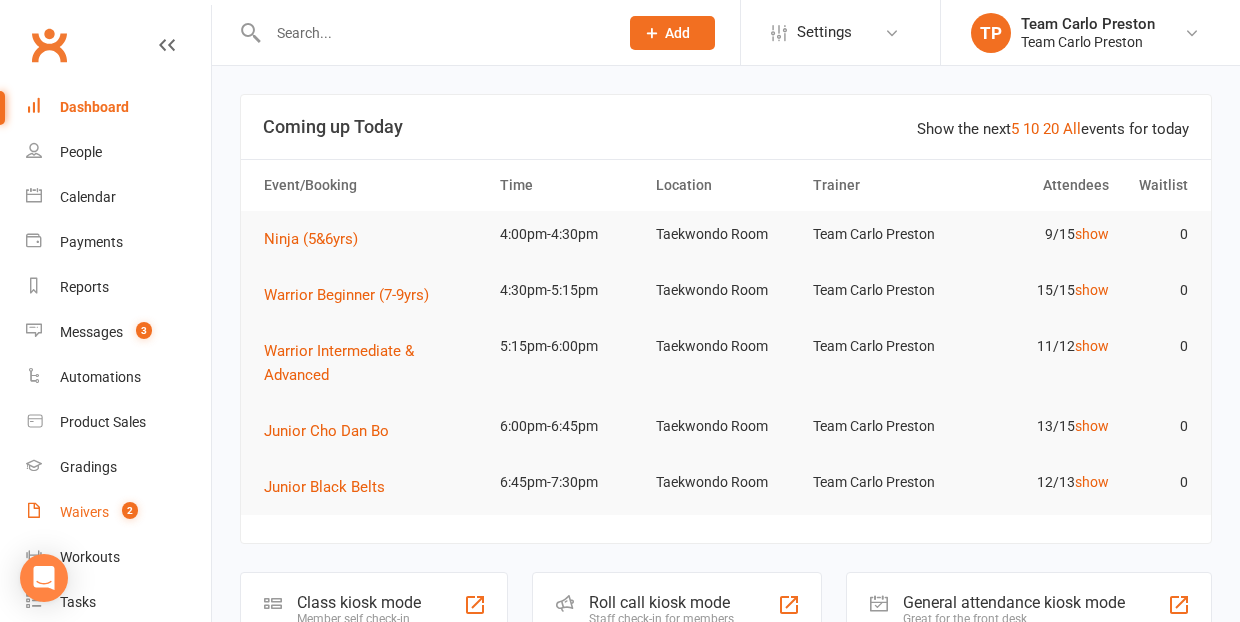 click on "Waivers" at bounding box center [84, 512] 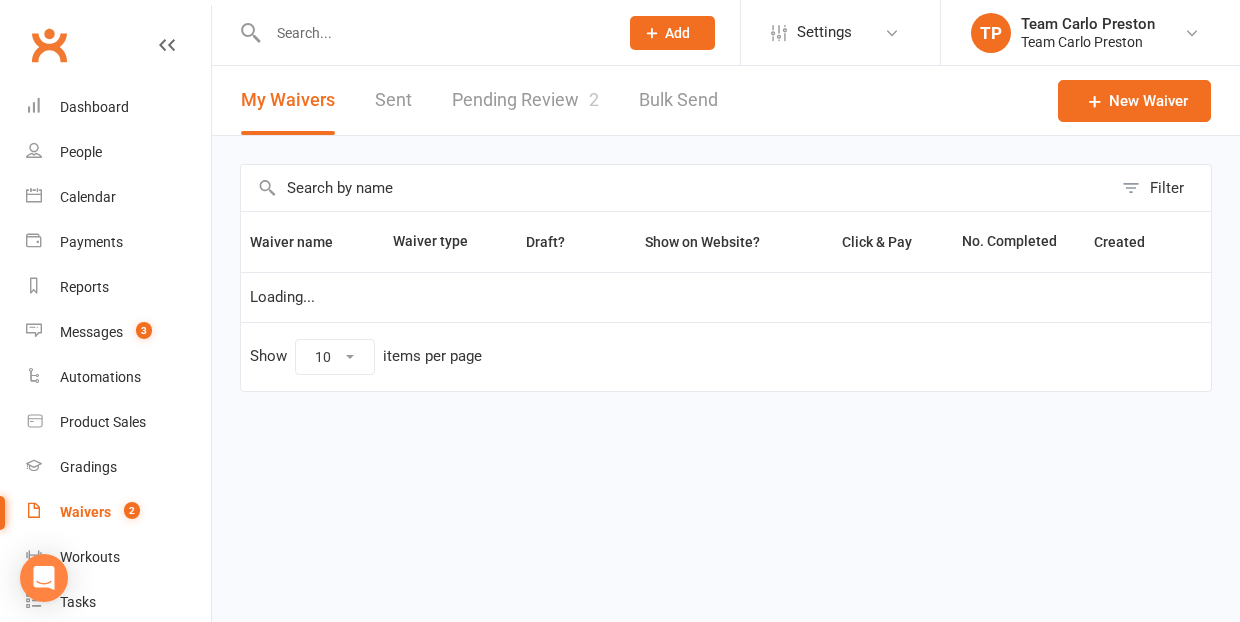 select on "25" 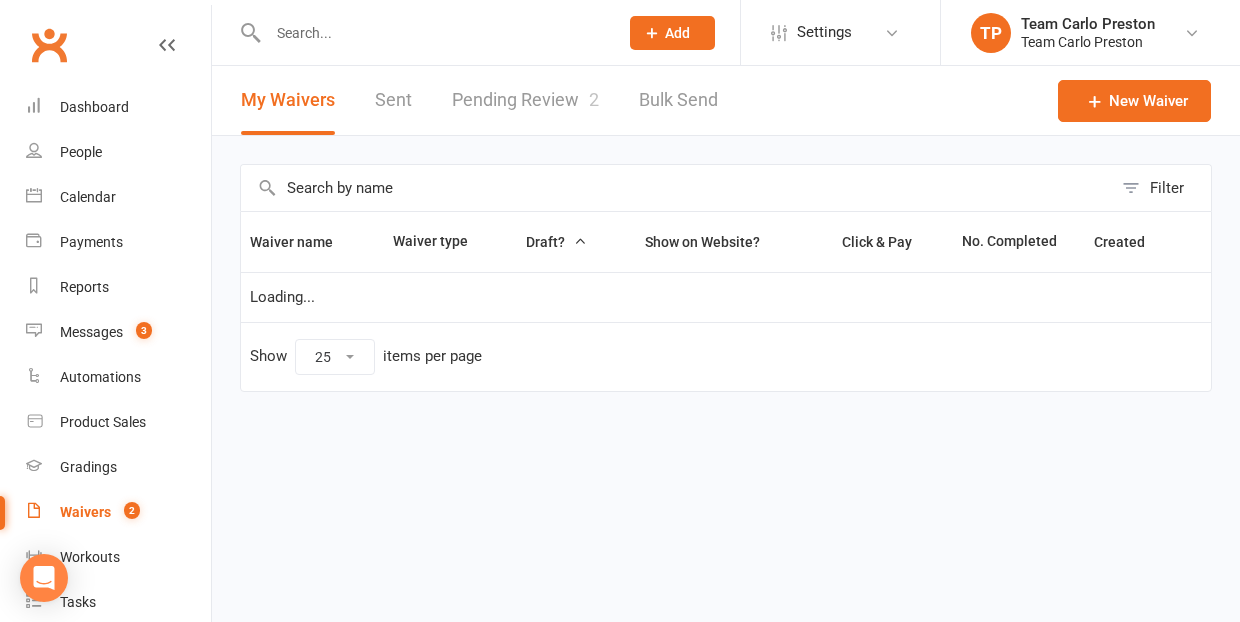 click on "Pending Review 2" at bounding box center [525, 100] 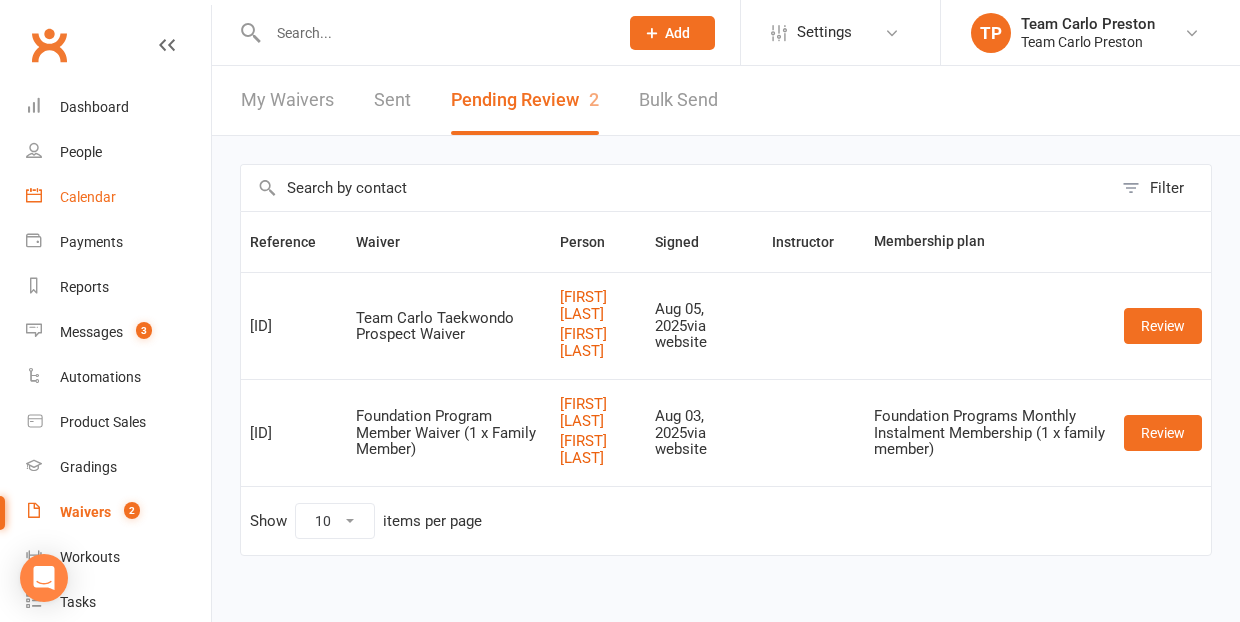 click on "Calendar" at bounding box center [88, 197] 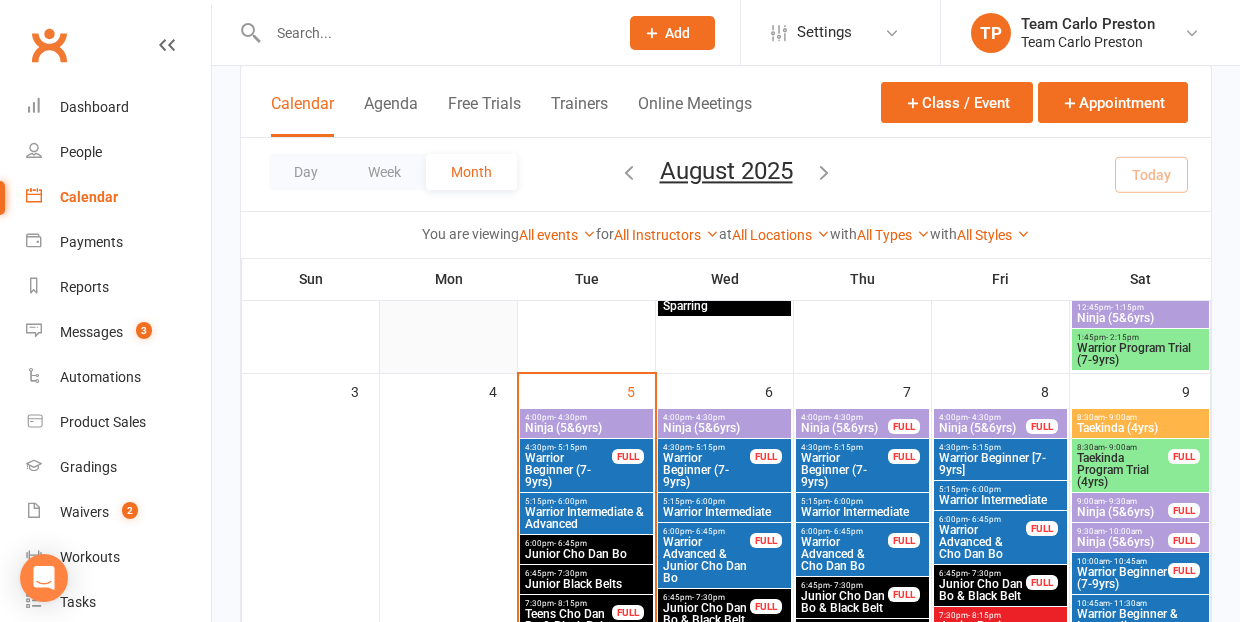 scroll, scrollTop: 420, scrollLeft: 0, axis: vertical 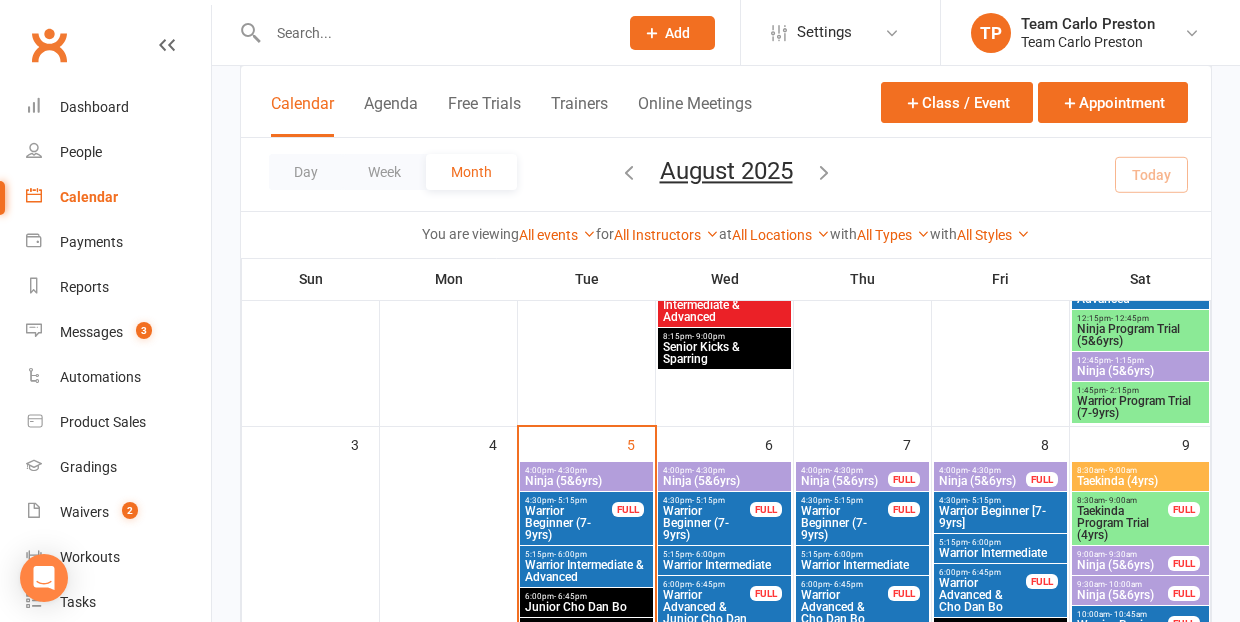 click on "Ninja (5&6yrs)" at bounding box center (586, 481) 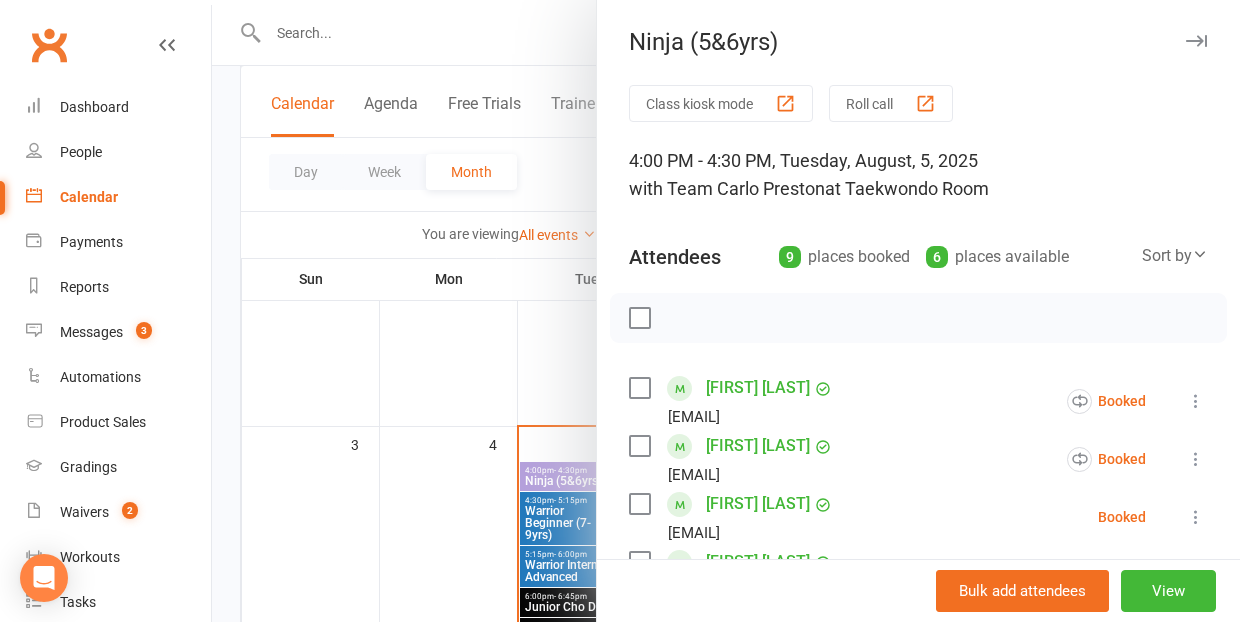 click at bounding box center [925, 103] 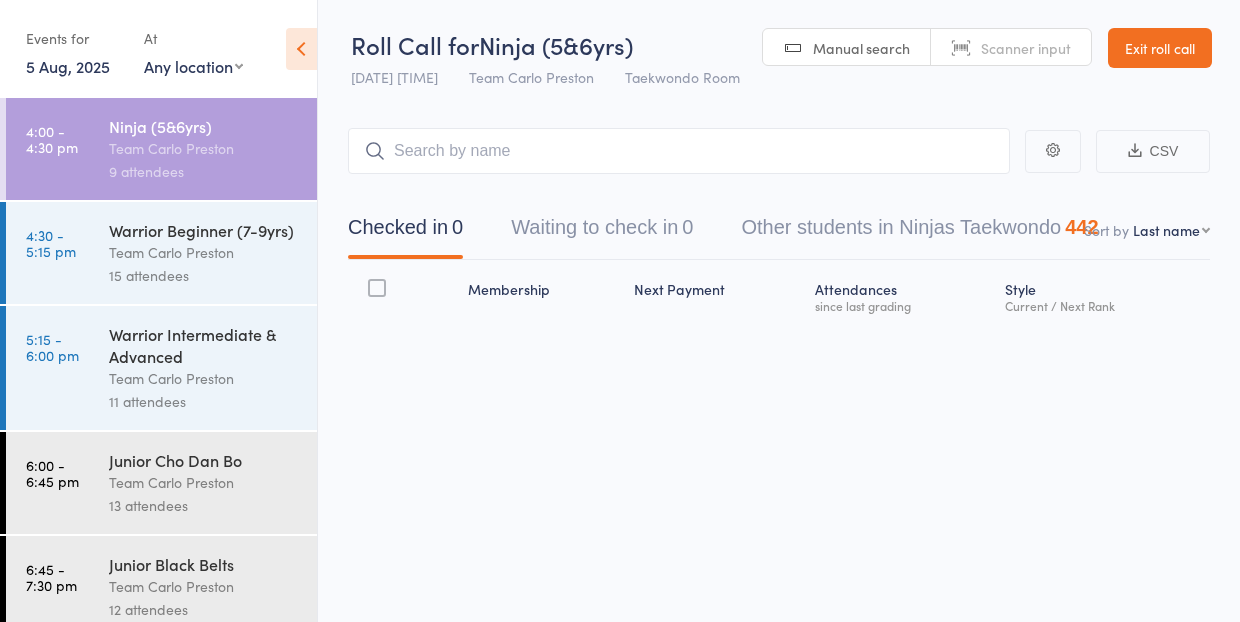 scroll, scrollTop: 0, scrollLeft: 0, axis: both 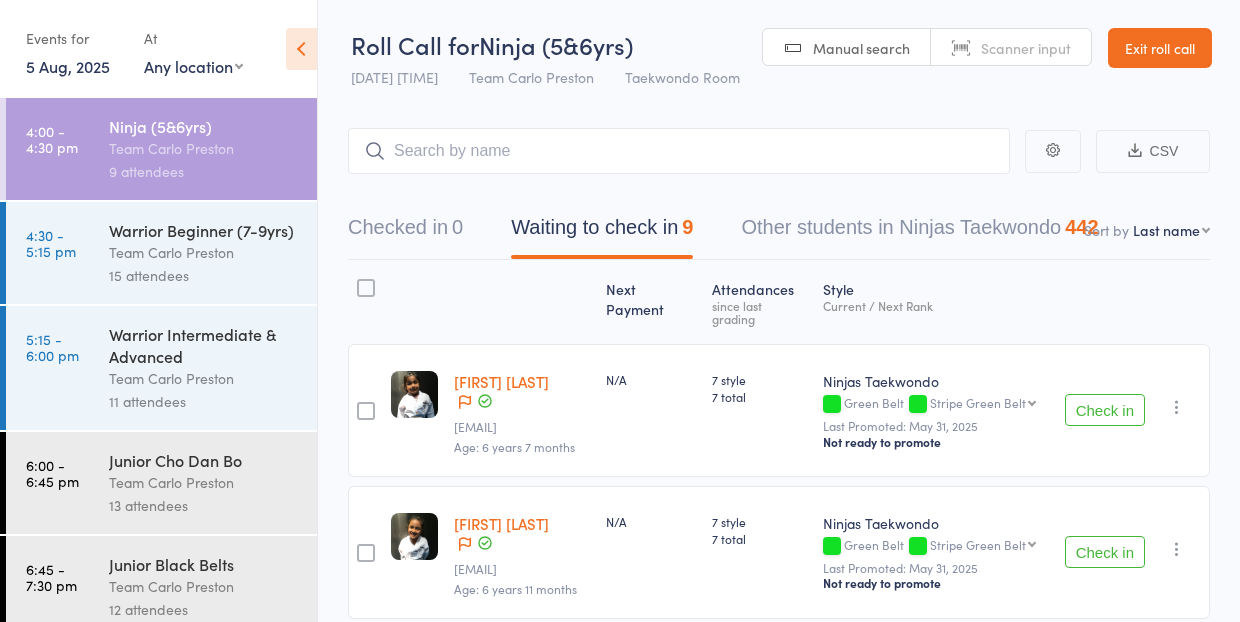 select on "10" 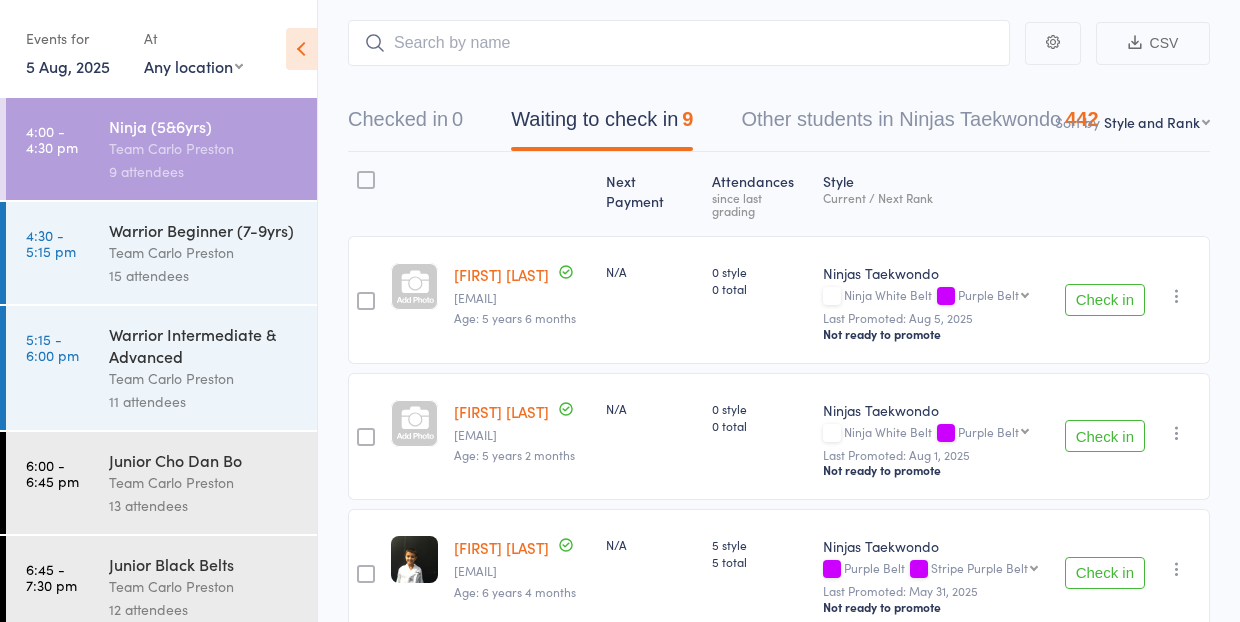 scroll, scrollTop: 105, scrollLeft: 0, axis: vertical 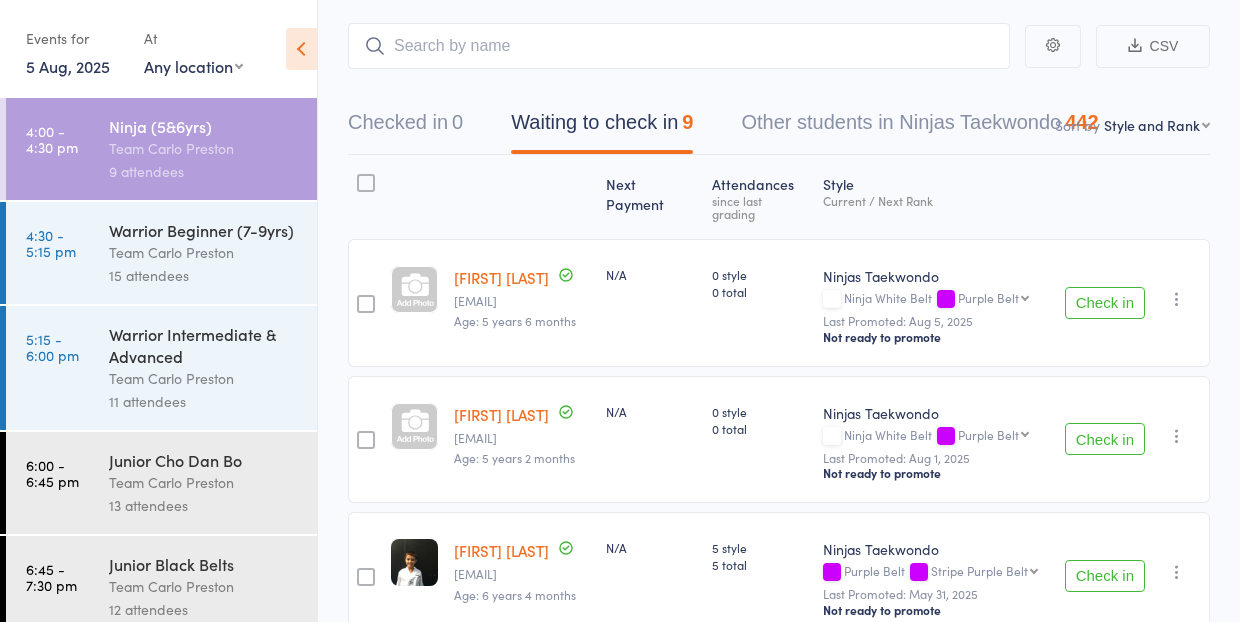 click on "15 attendees" at bounding box center [204, 275] 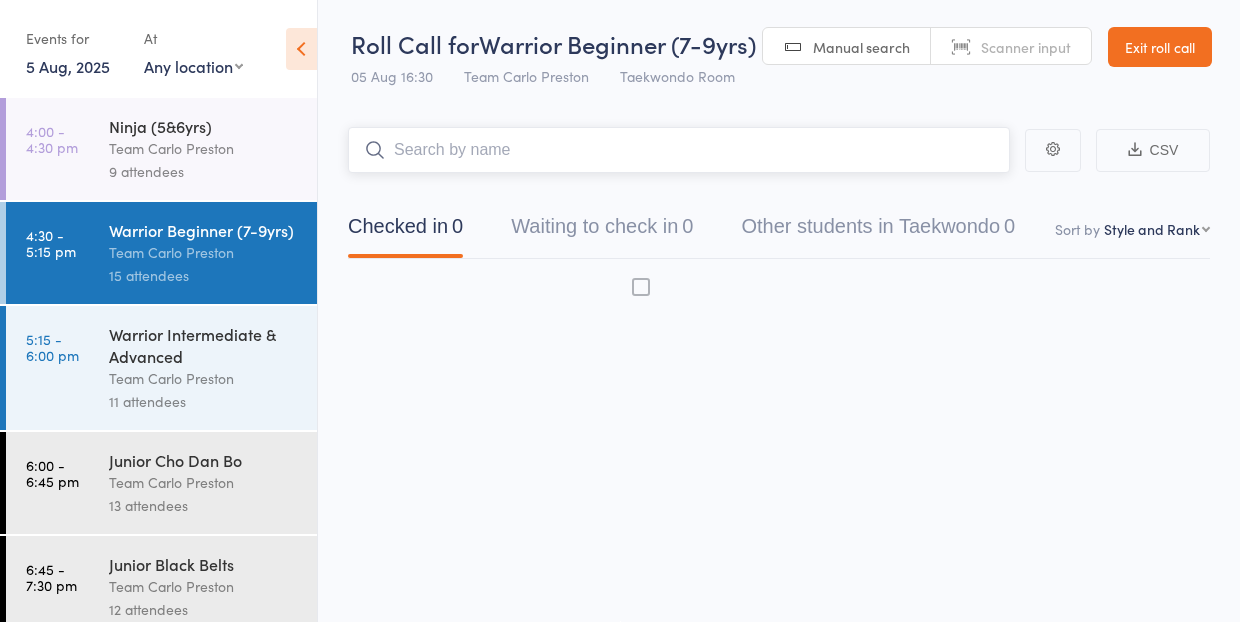 scroll, scrollTop: 1, scrollLeft: 0, axis: vertical 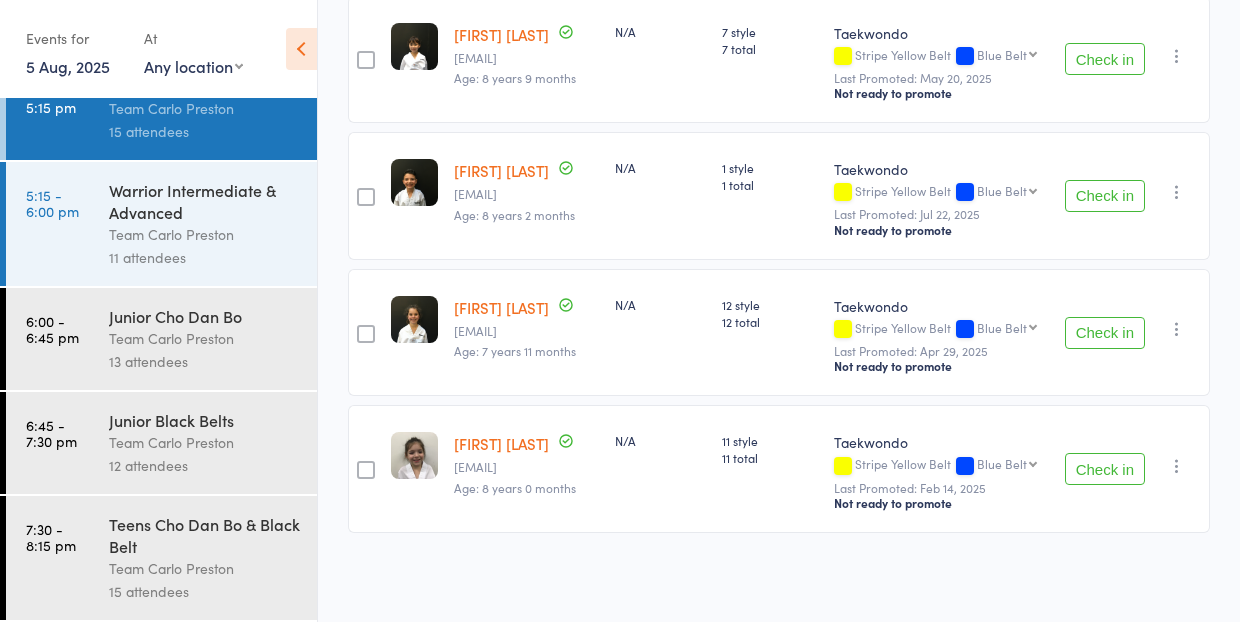 click on "Team Carlo Preston" at bounding box center [204, 234] 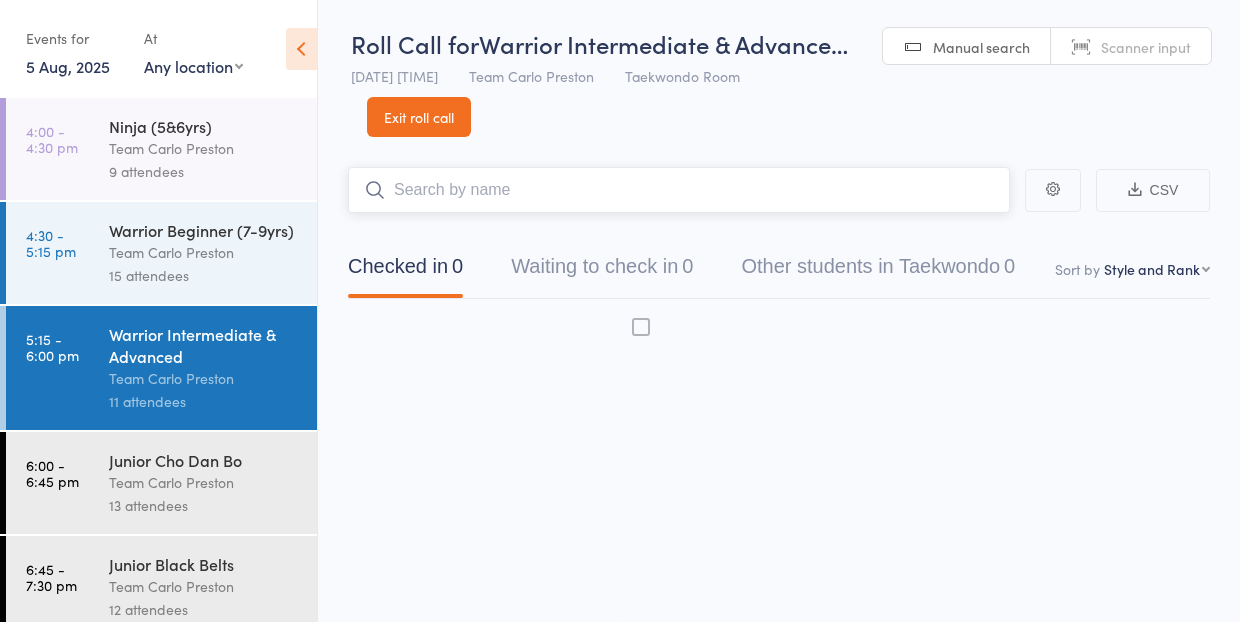 scroll, scrollTop: 1, scrollLeft: 0, axis: vertical 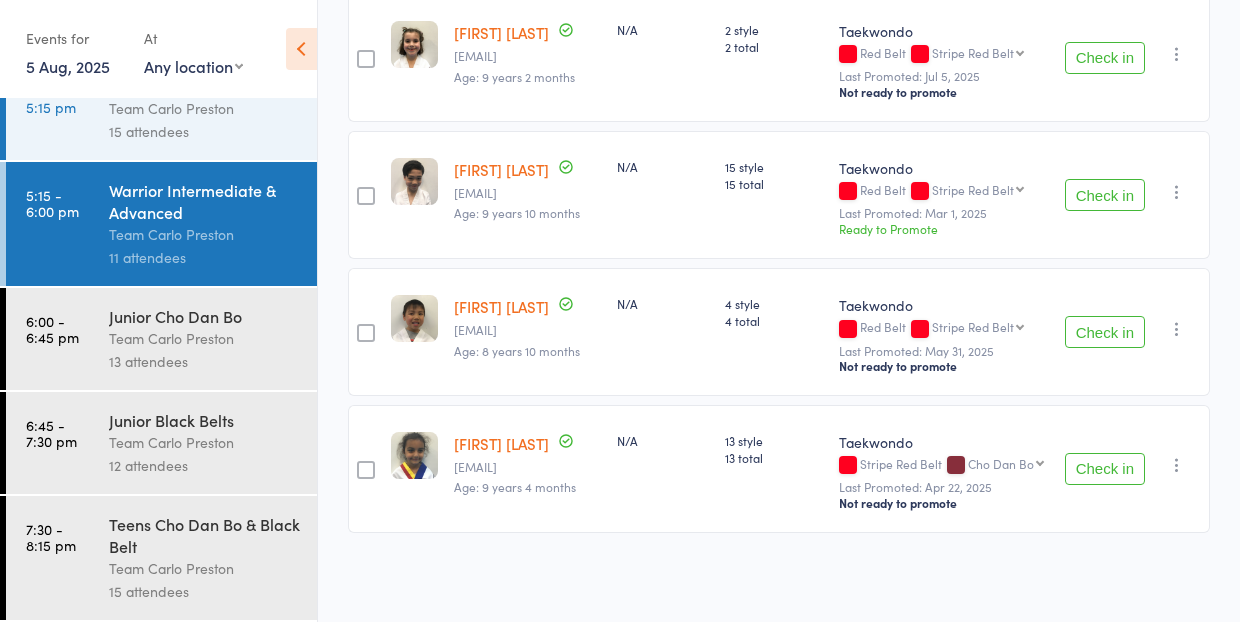 click on "Junior Cho Dan Bo" at bounding box center (204, 316) 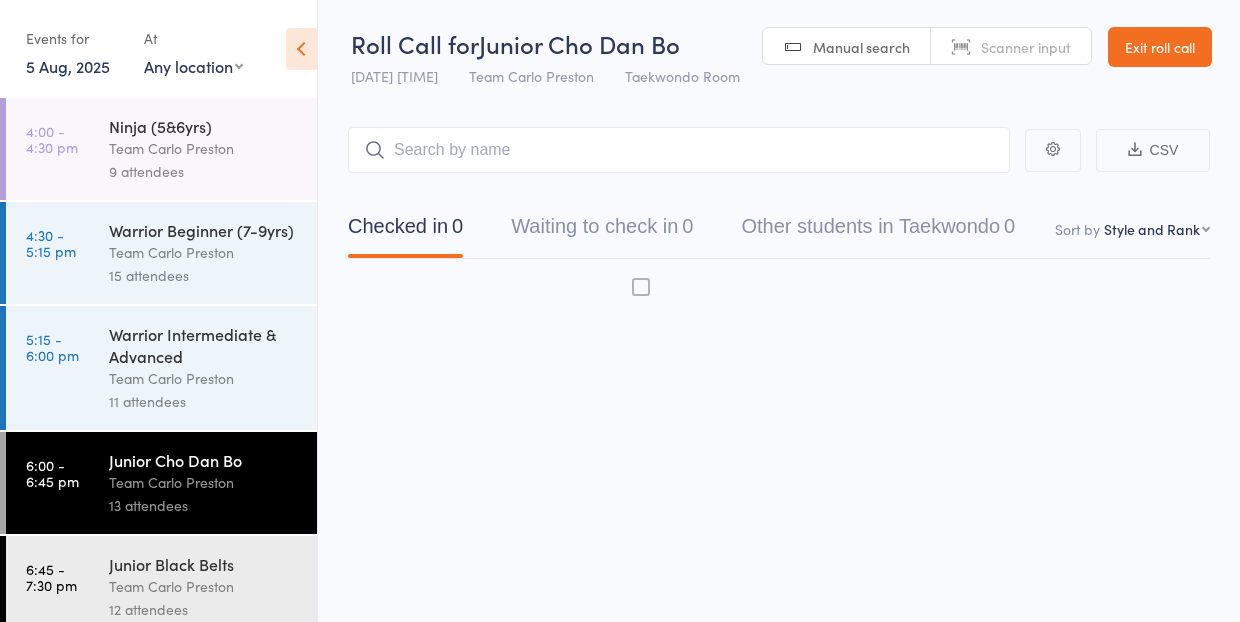 scroll, scrollTop: 1, scrollLeft: 0, axis: vertical 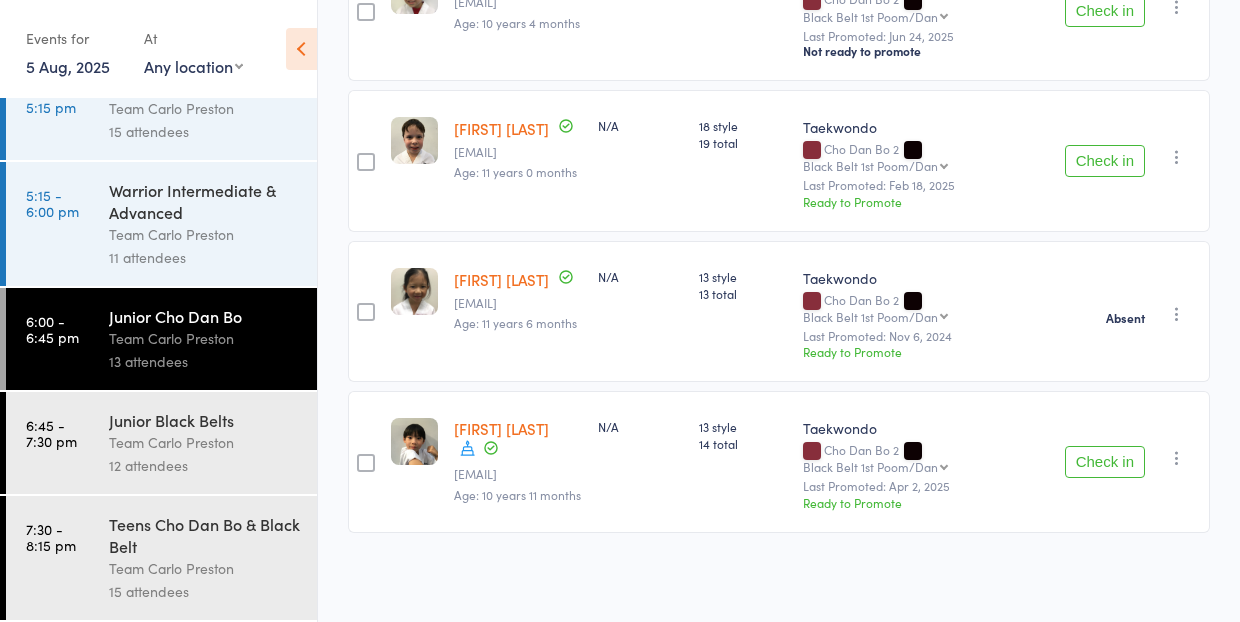 click on "Team Carlo Preston" at bounding box center (204, 442) 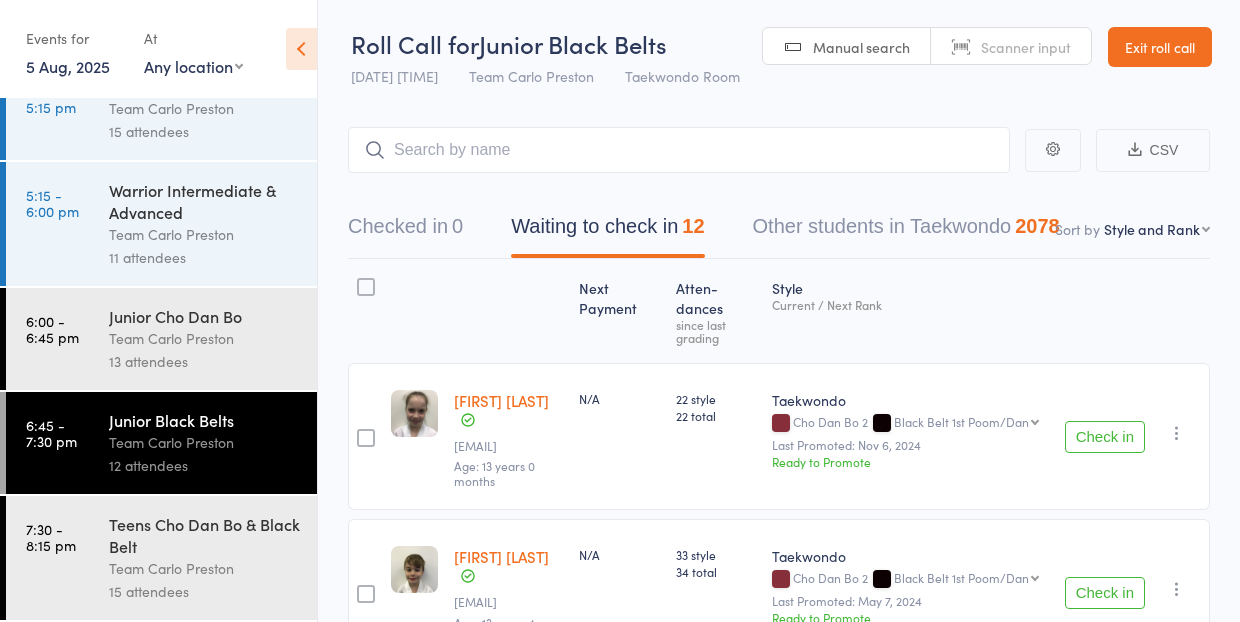 scroll, scrollTop: 144, scrollLeft: 0, axis: vertical 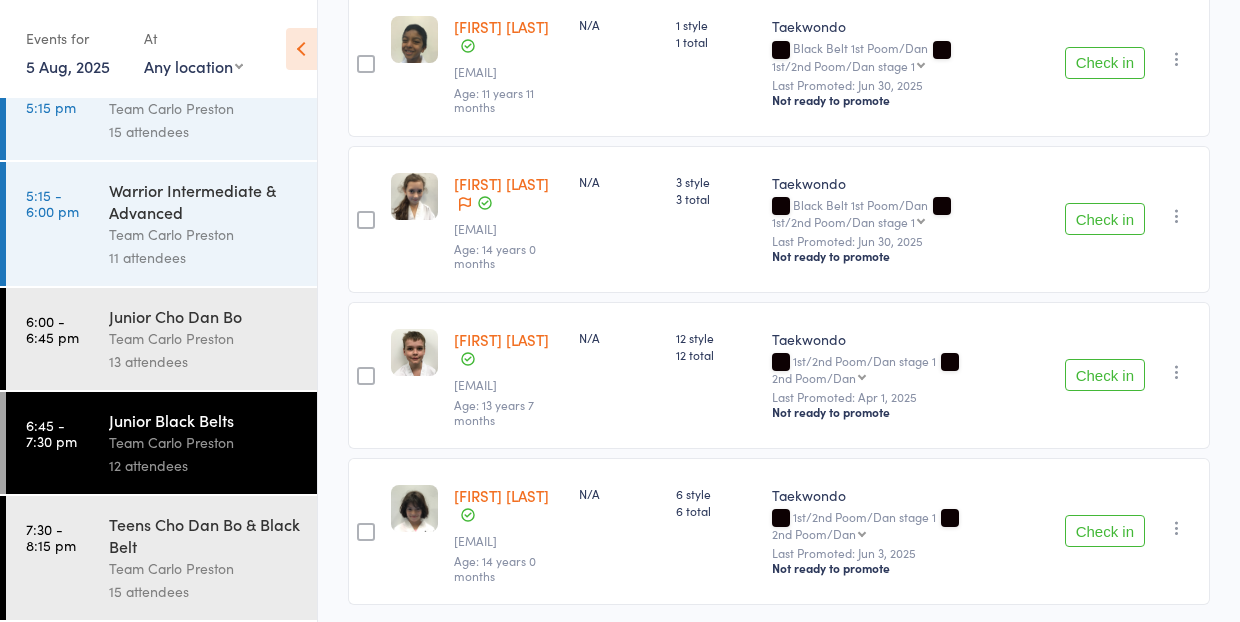 click on "Teens Cho Dan Bo & Black Belt Team [NAME] 15 attendees" at bounding box center (213, 558) 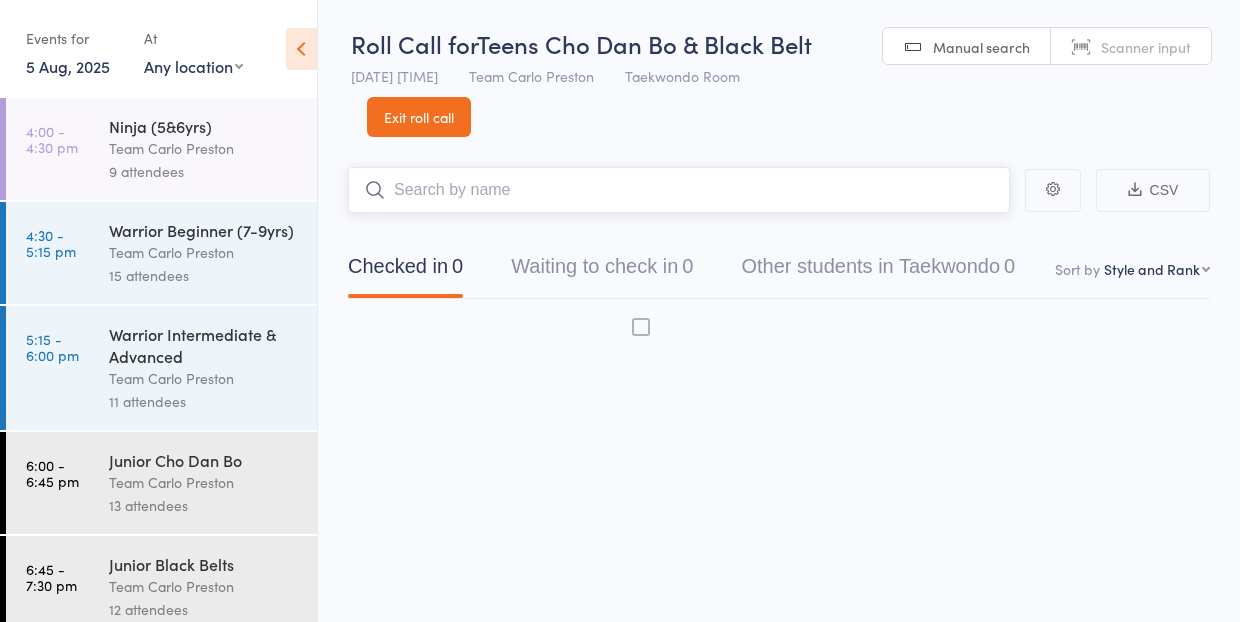 scroll, scrollTop: 1, scrollLeft: 0, axis: vertical 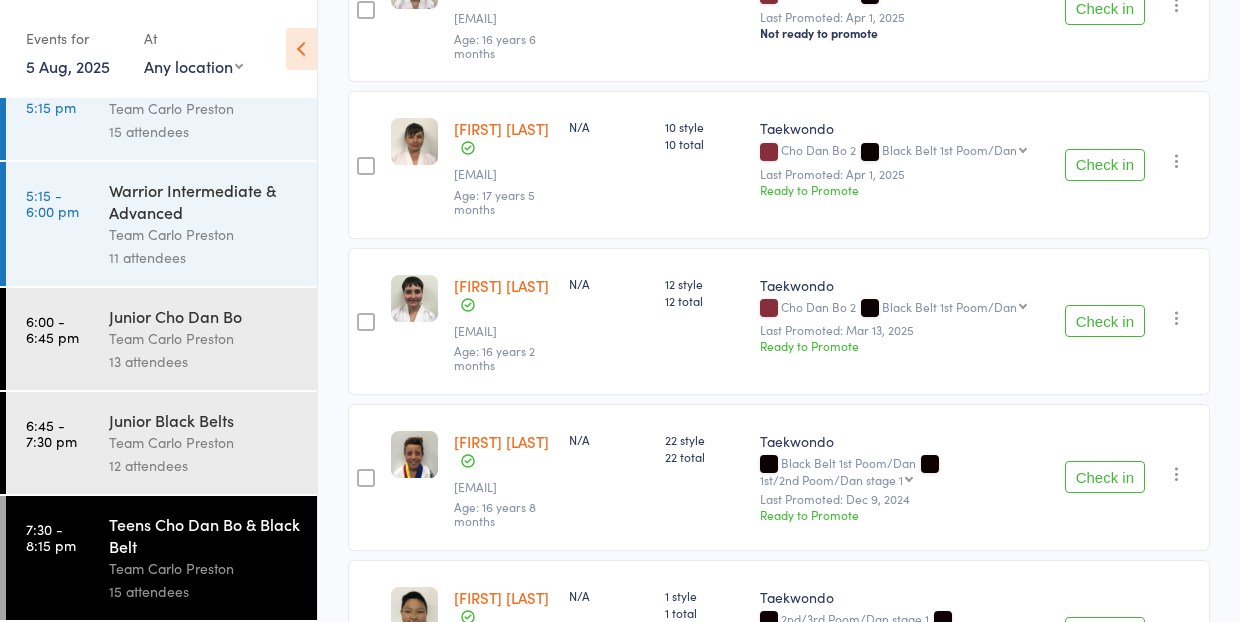 click on "Team Carlo Preston" at bounding box center [204, 442] 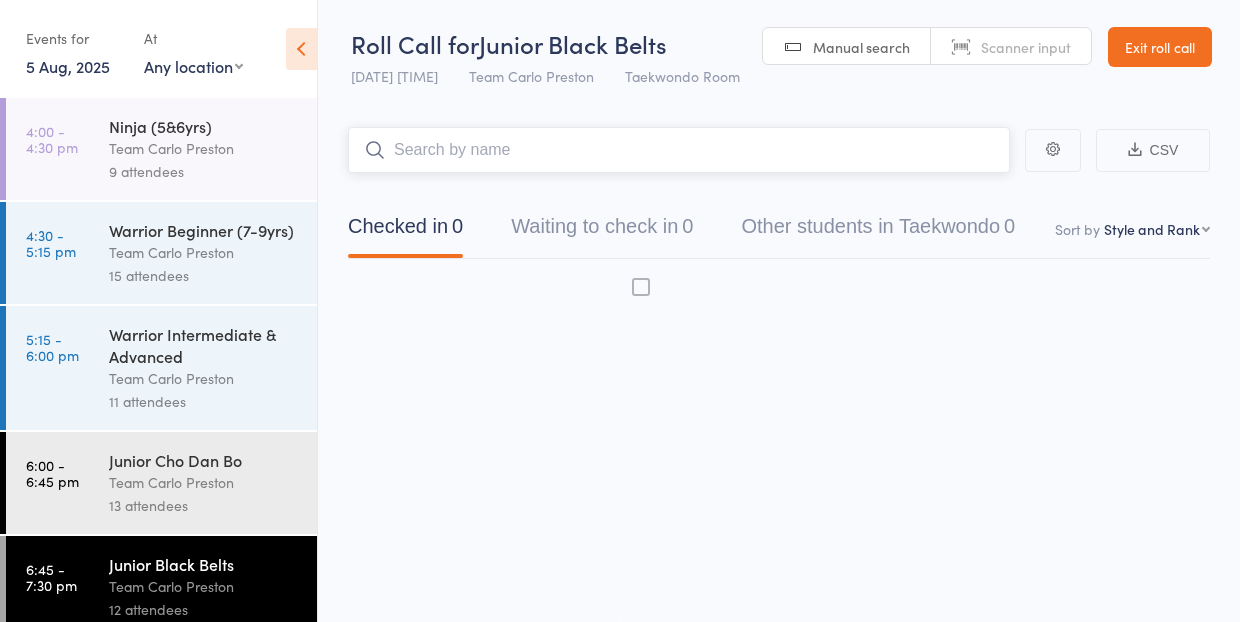 scroll, scrollTop: 1, scrollLeft: 0, axis: vertical 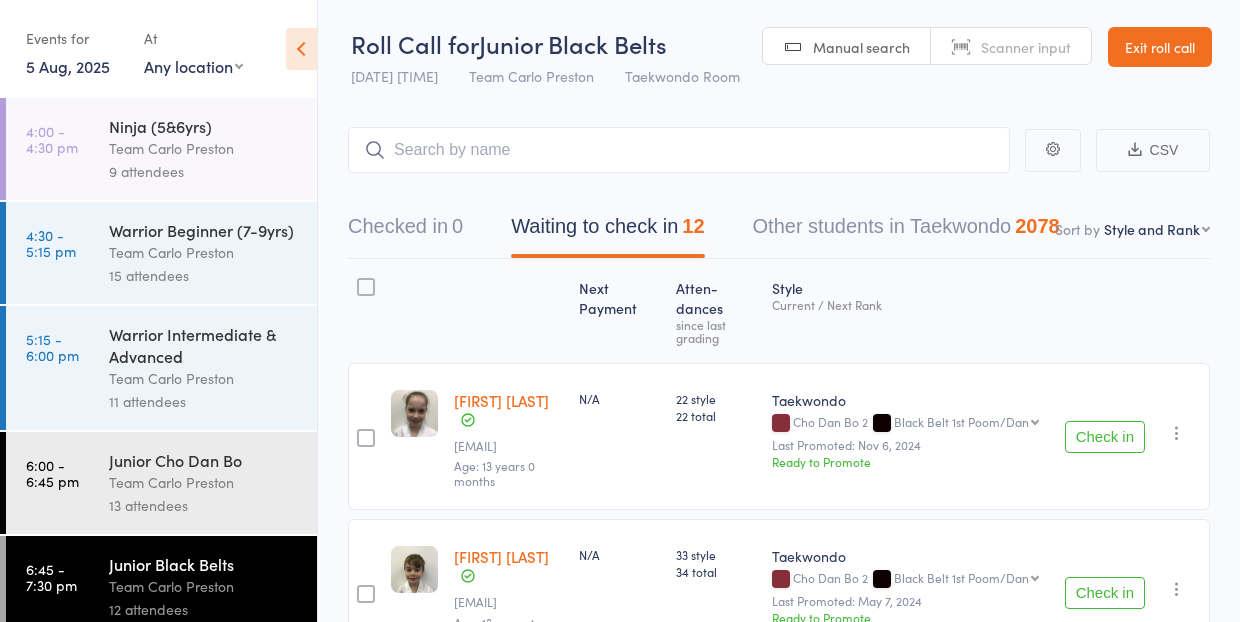 click on "Team Carlo Preston" at bounding box center (204, 482) 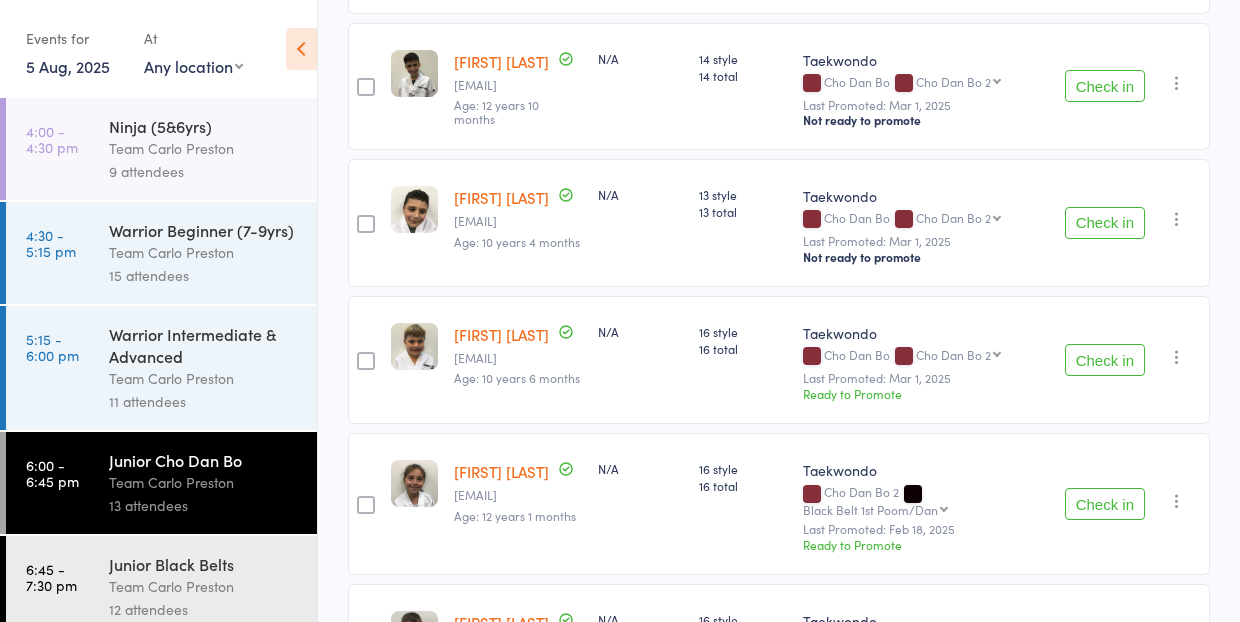 scroll, scrollTop: 461, scrollLeft: 0, axis: vertical 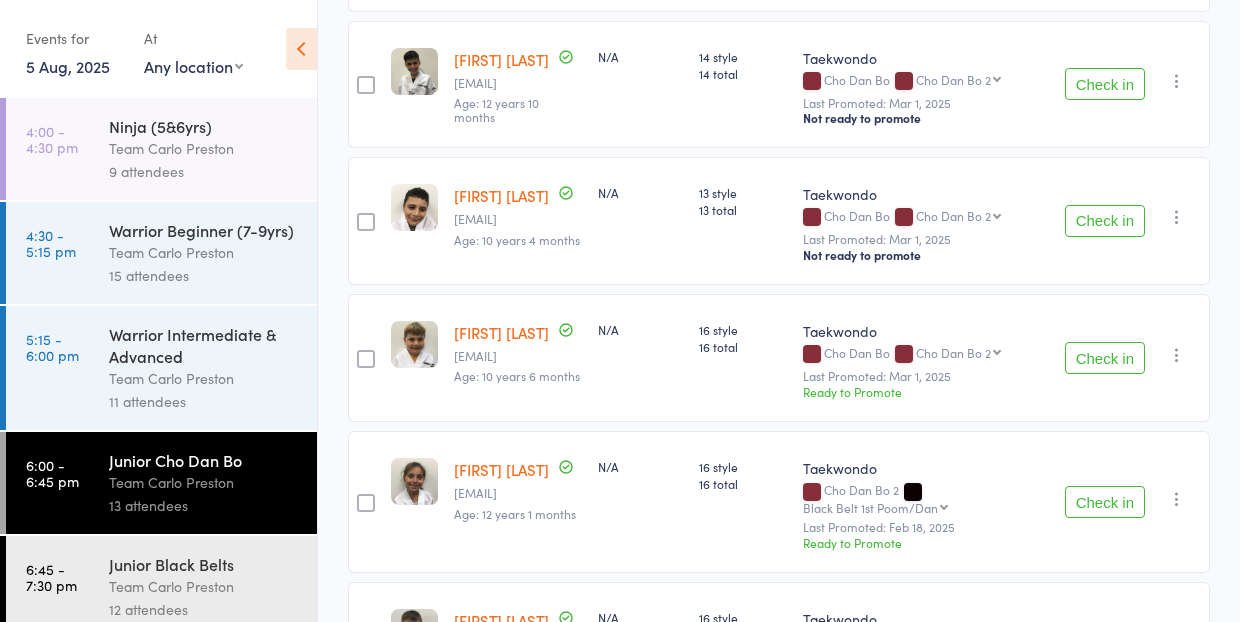 click on "12 attendees" at bounding box center [204, 609] 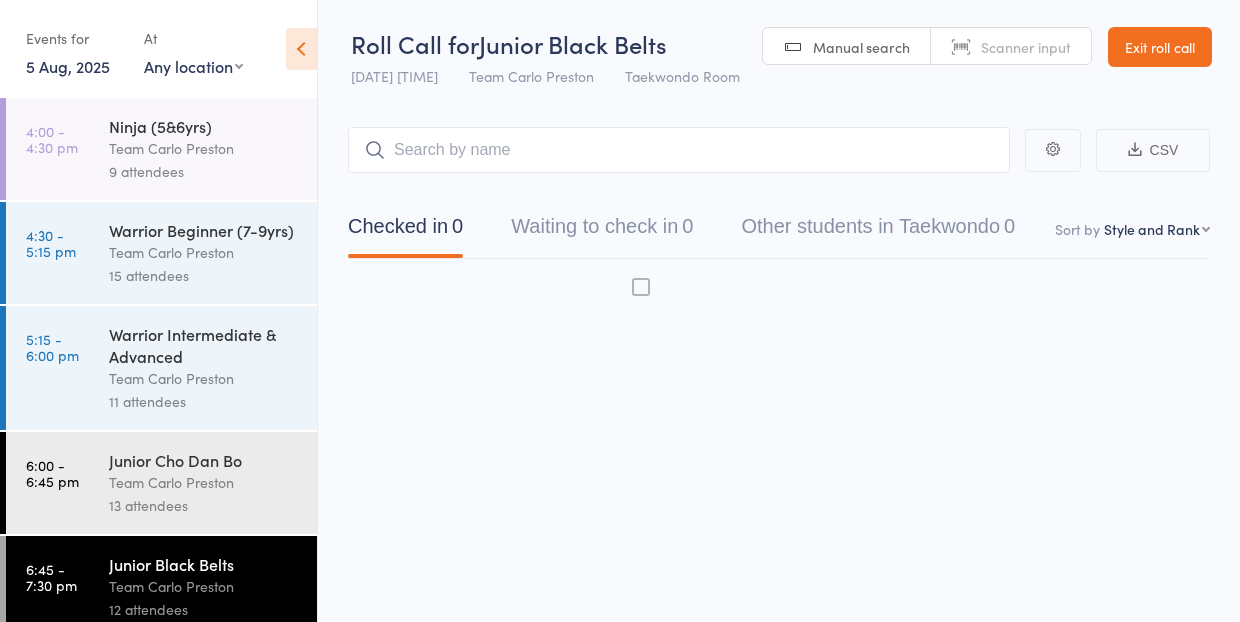 click on "Junior Black Belts" at bounding box center [204, 564] 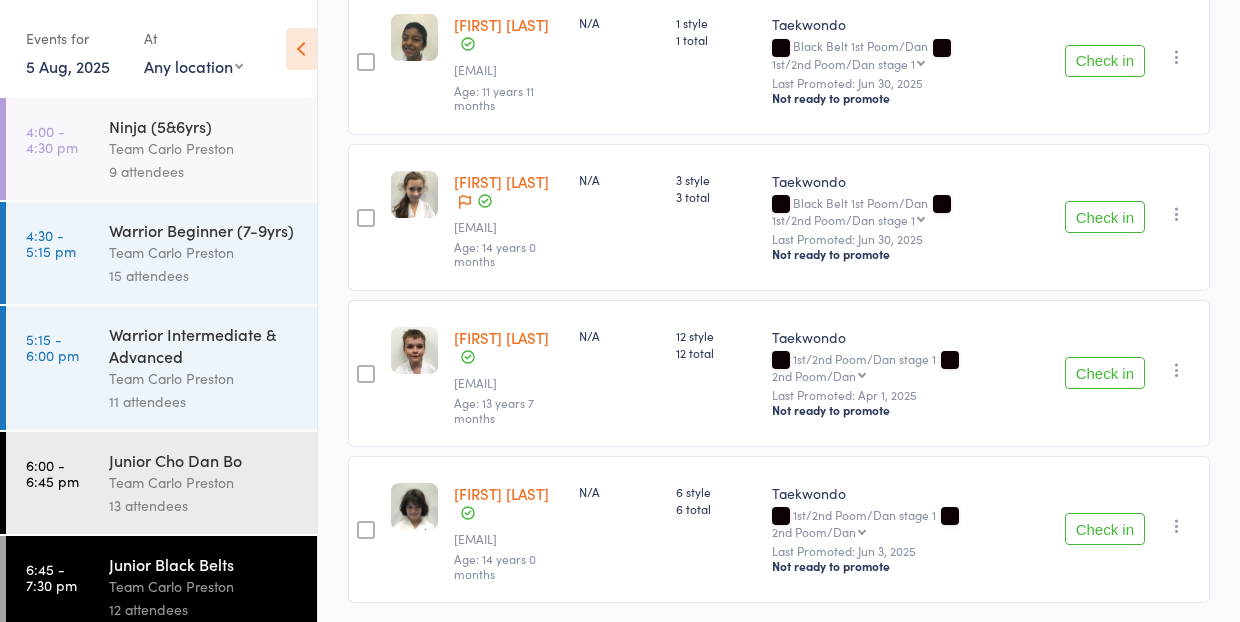 scroll, scrollTop: 1624, scrollLeft: 0, axis: vertical 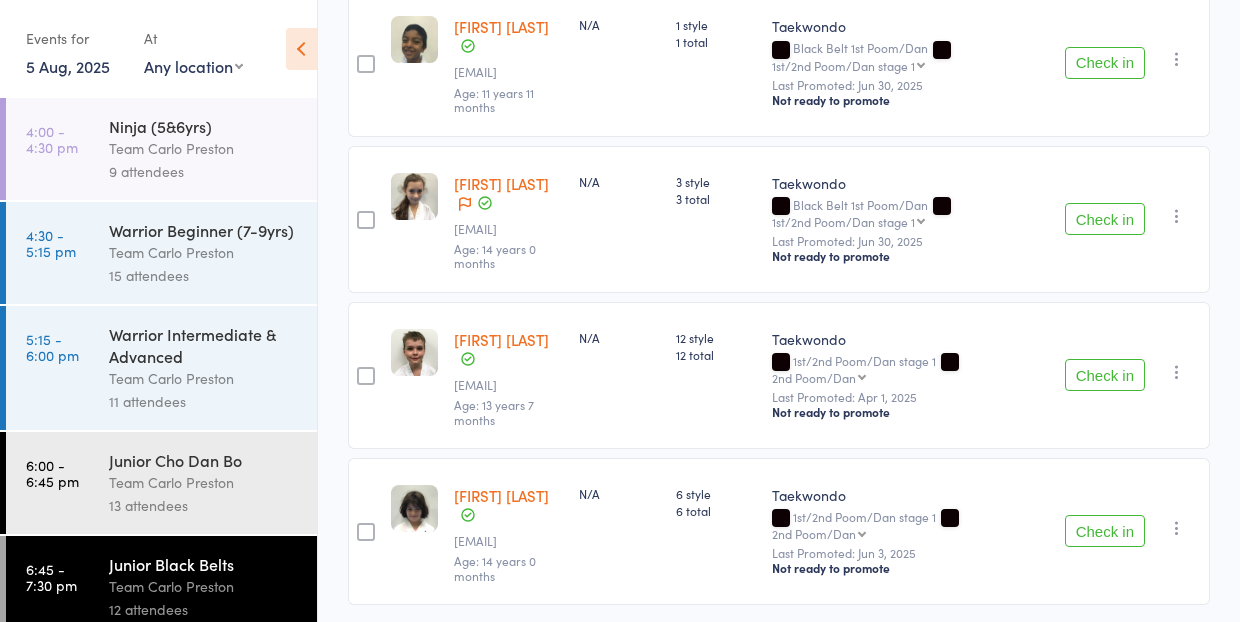 click on "Team Carlo Preston" at bounding box center [204, 482] 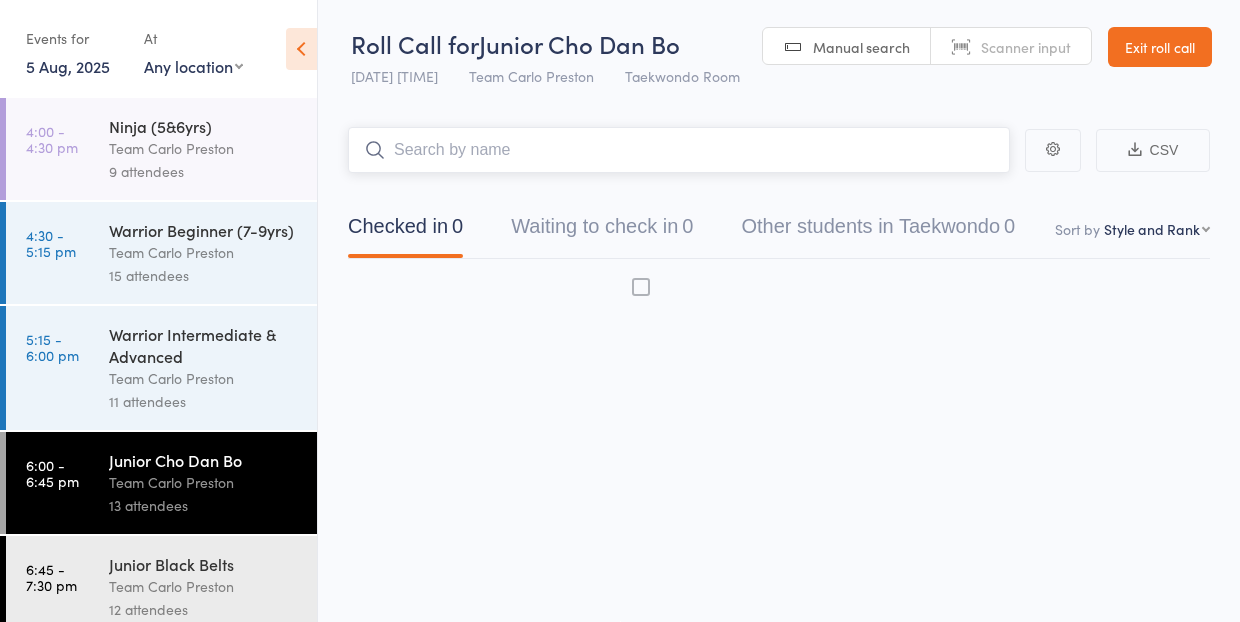 scroll, scrollTop: 1, scrollLeft: 0, axis: vertical 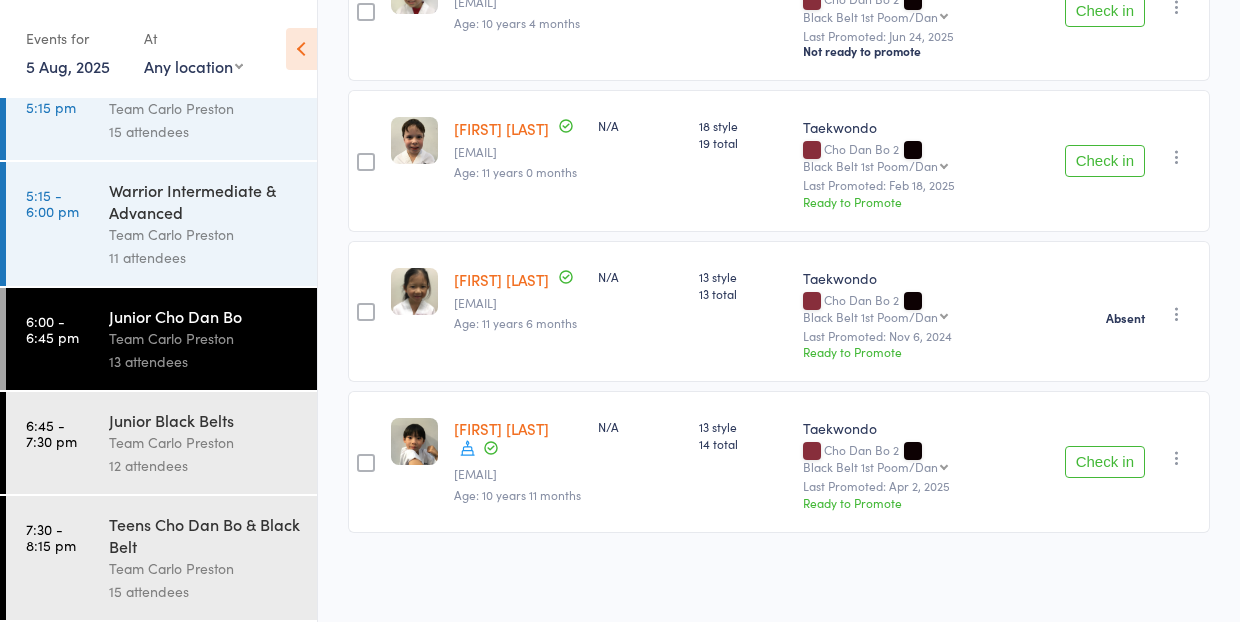 click on "Team Carlo Preston" at bounding box center [204, 234] 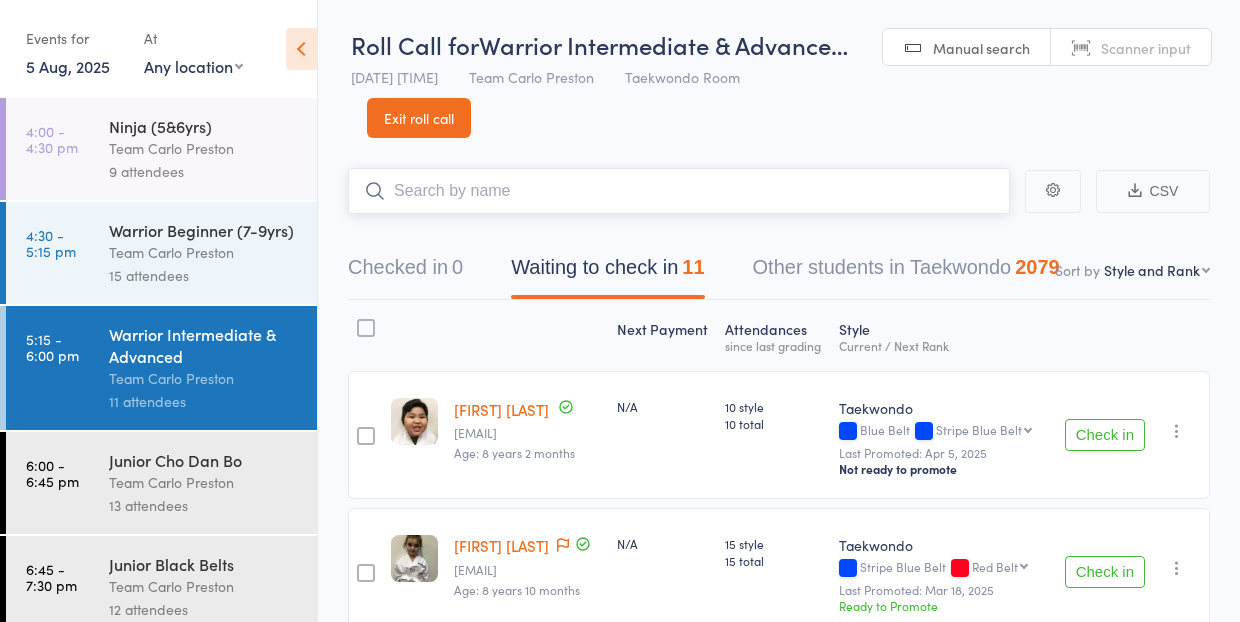 scroll, scrollTop: 0, scrollLeft: 0, axis: both 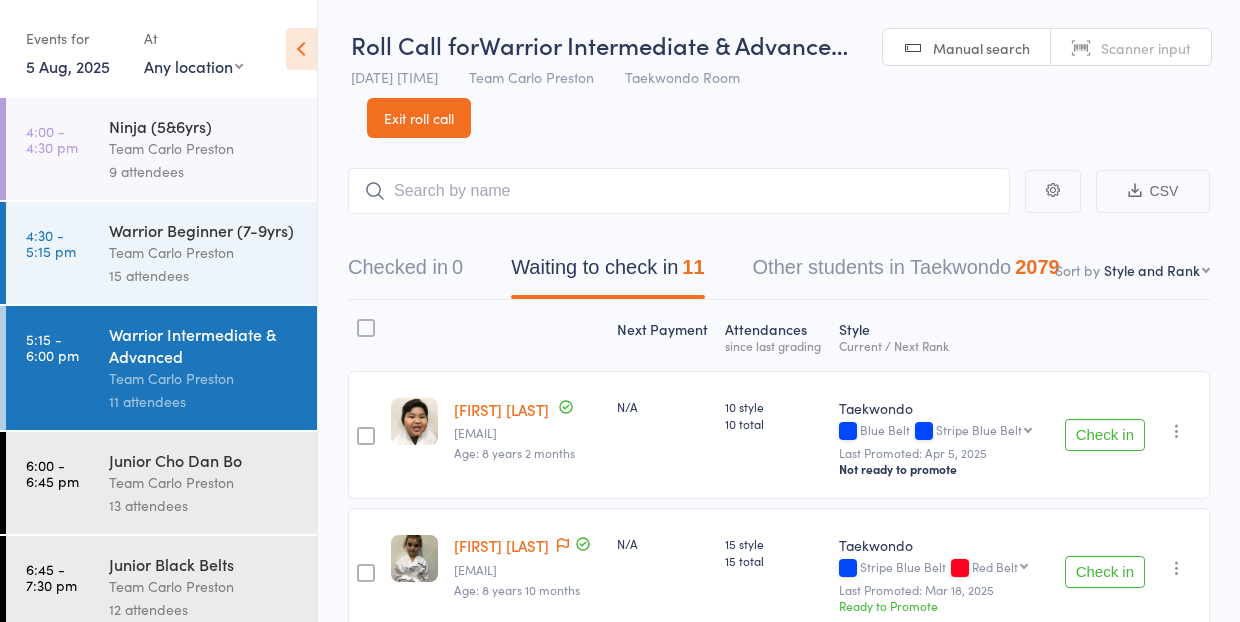 click on "Warrior Beginner (7-9yrs)" at bounding box center (204, 230) 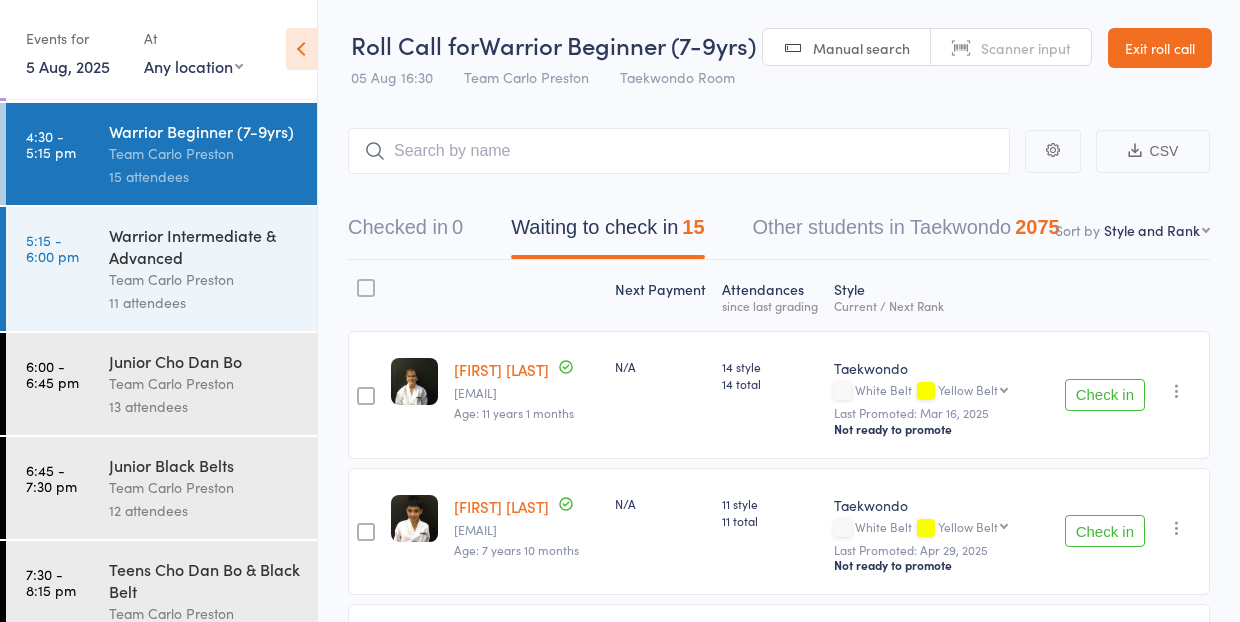 scroll, scrollTop: 105, scrollLeft: 0, axis: vertical 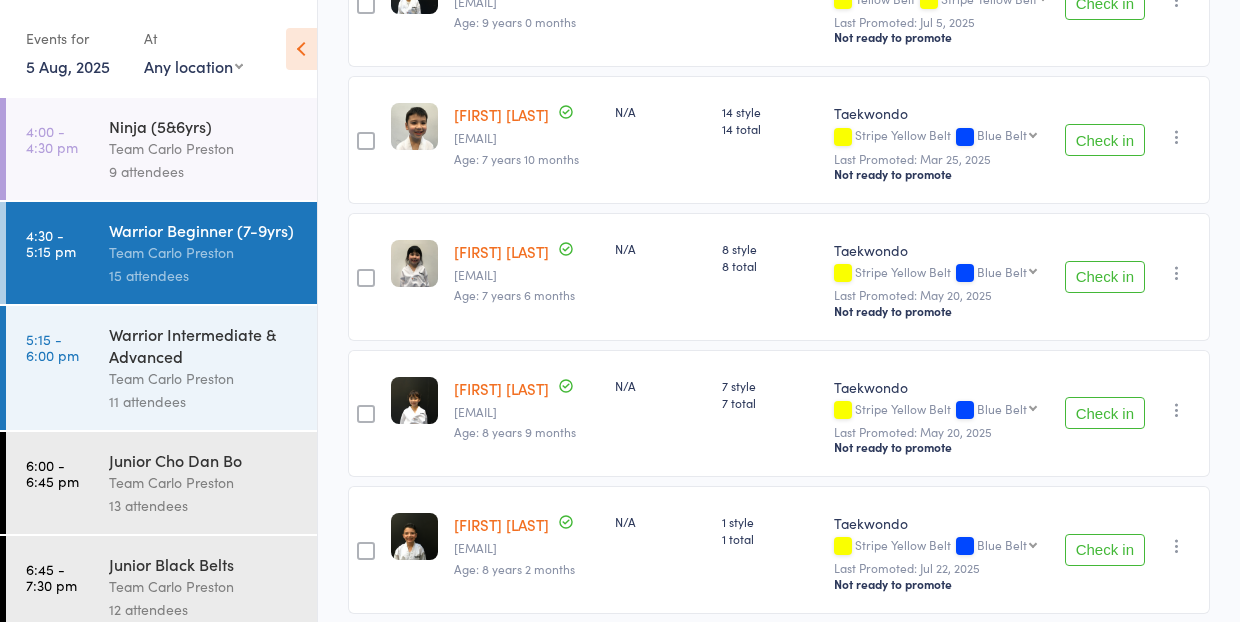 click on "Team Carlo Preston" at bounding box center (204, 148) 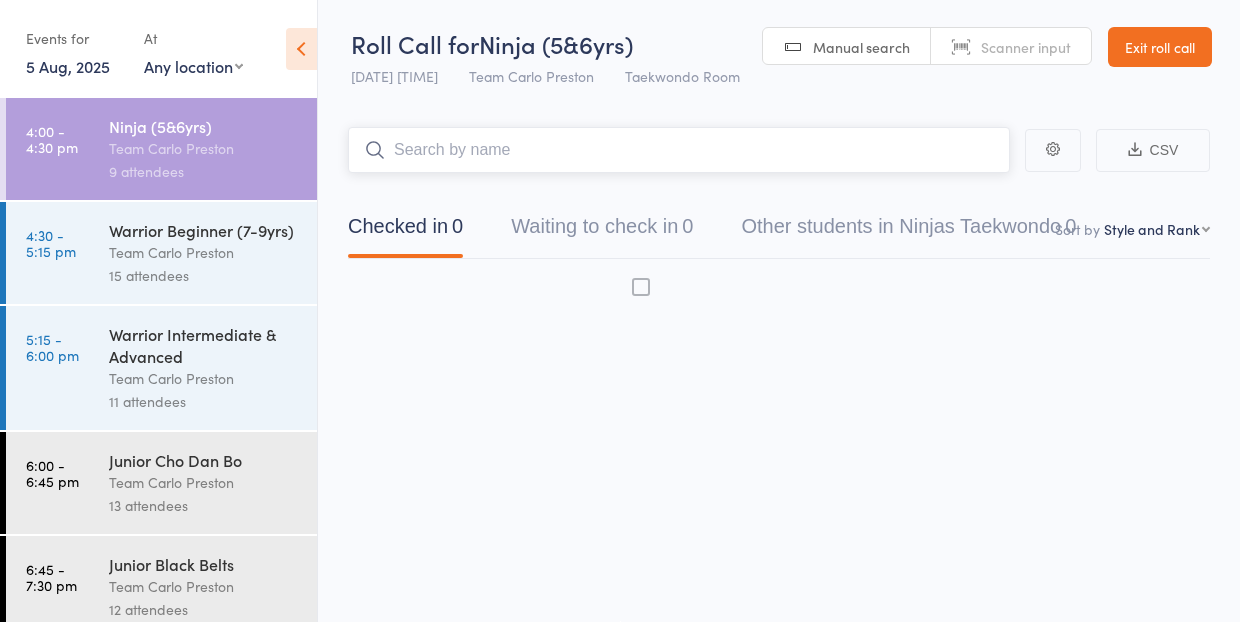 scroll, scrollTop: 1, scrollLeft: 0, axis: vertical 